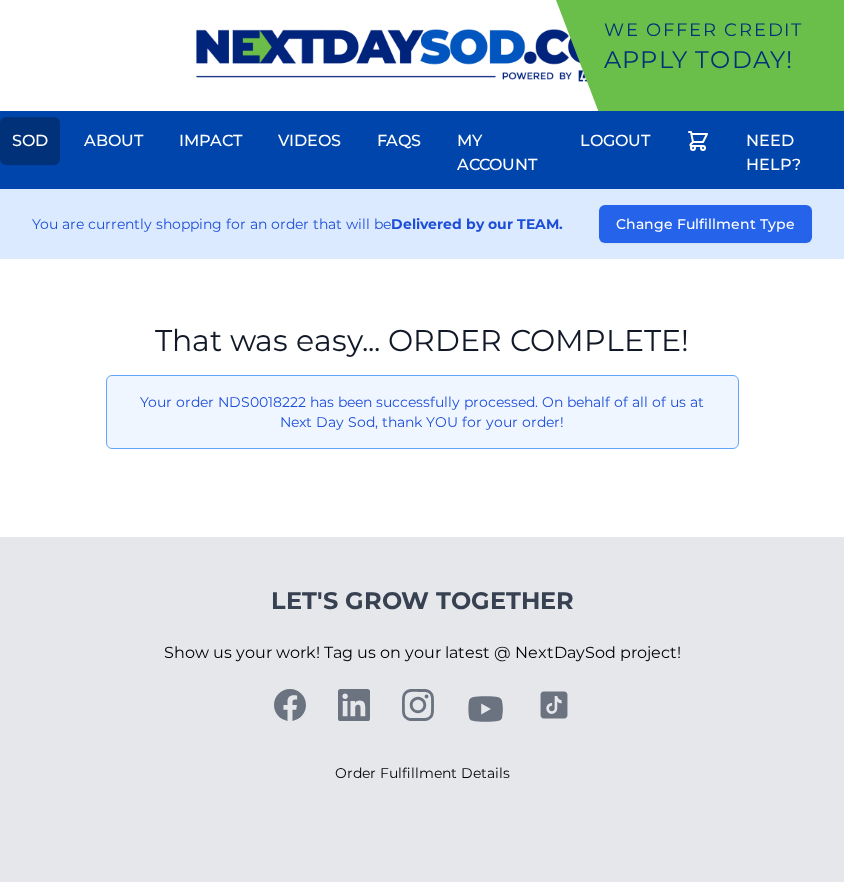 scroll, scrollTop: 0, scrollLeft: 0, axis: both 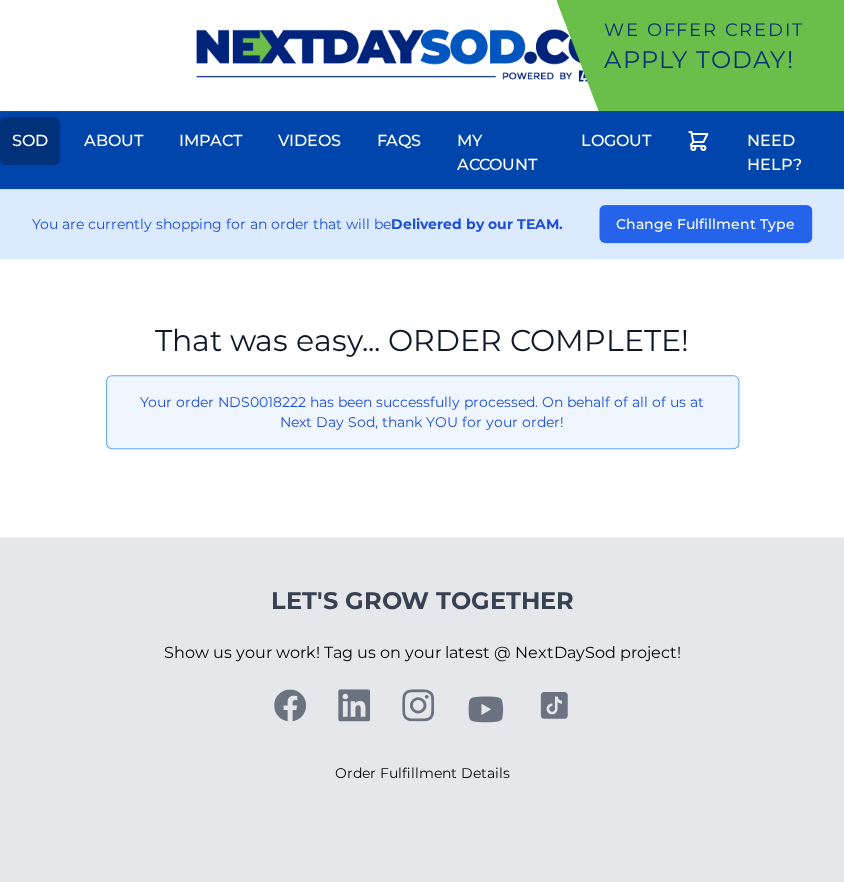 click on "Sod" at bounding box center (30, 141) 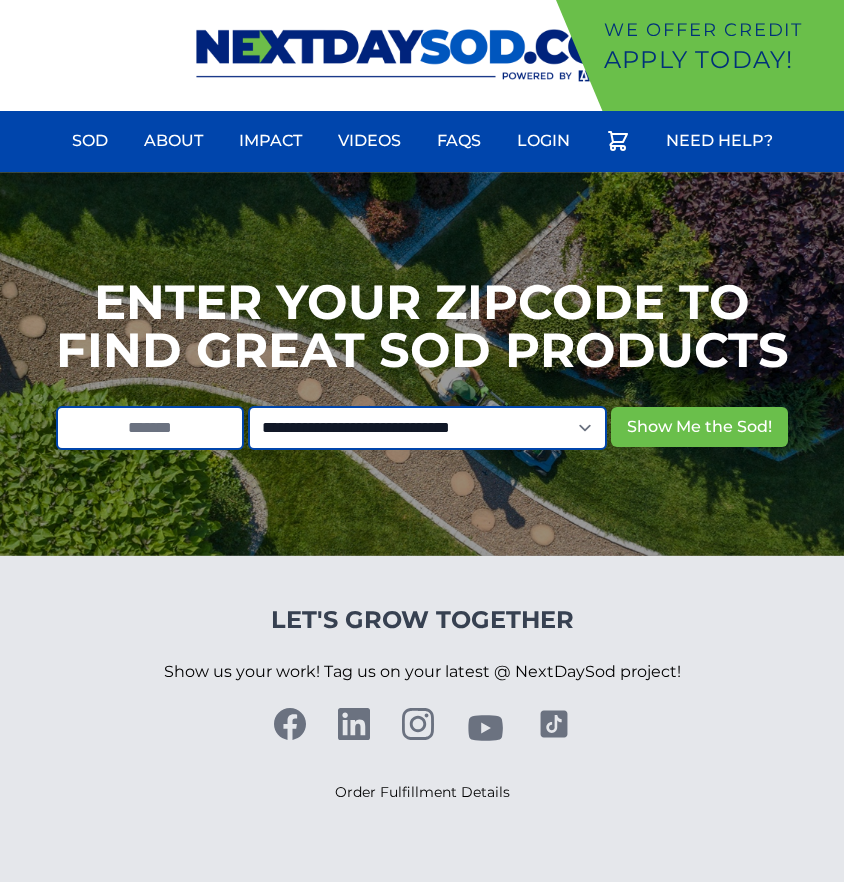 scroll, scrollTop: 0, scrollLeft: 0, axis: both 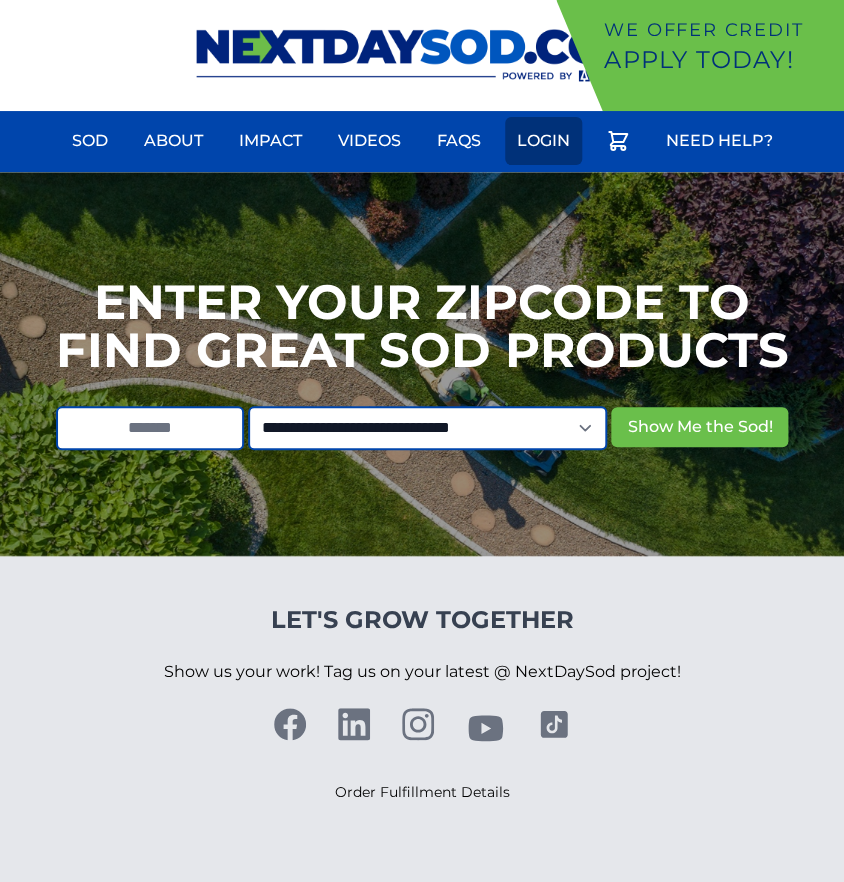 click on "Login" at bounding box center (543, 141) 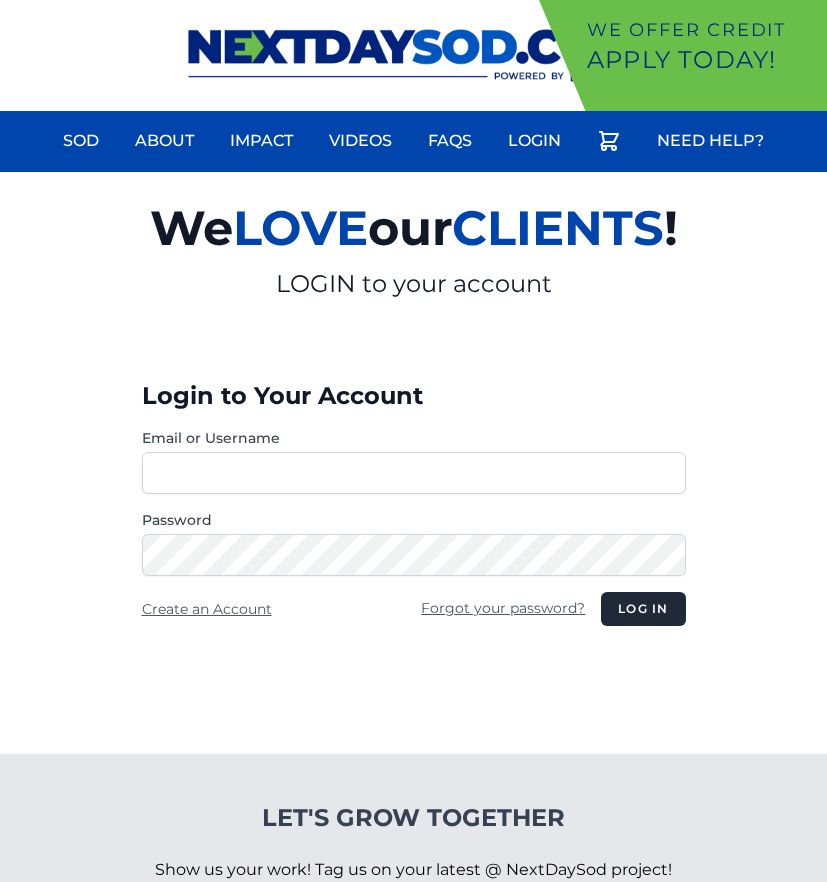 scroll, scrollTop: 0, scrollLeft: 0, axis: both 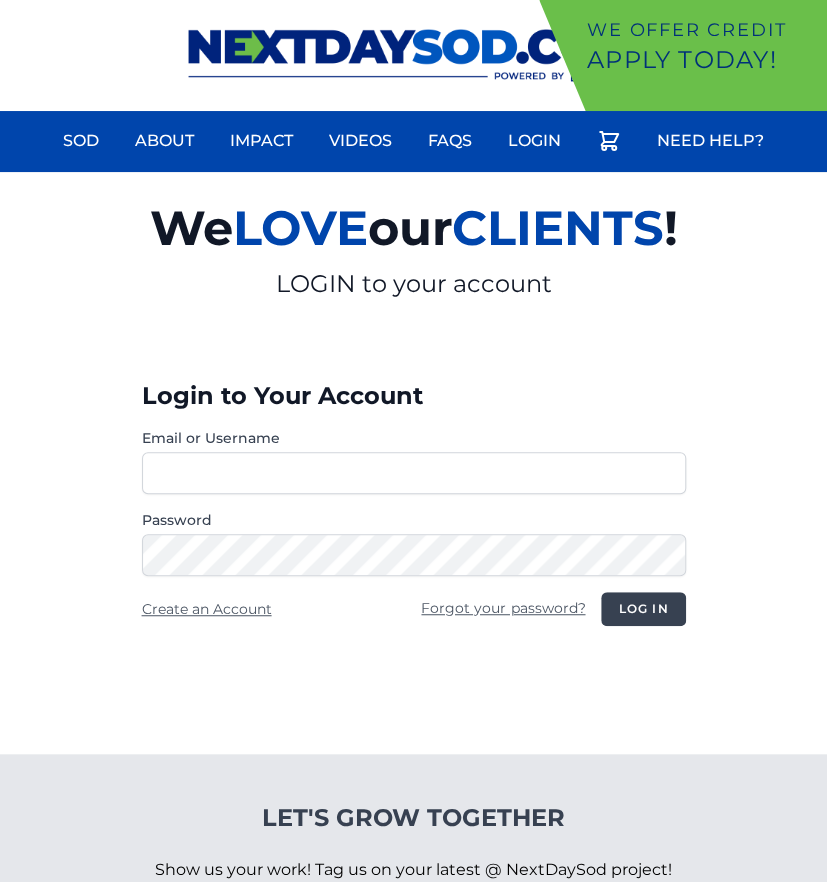 type on "**********" 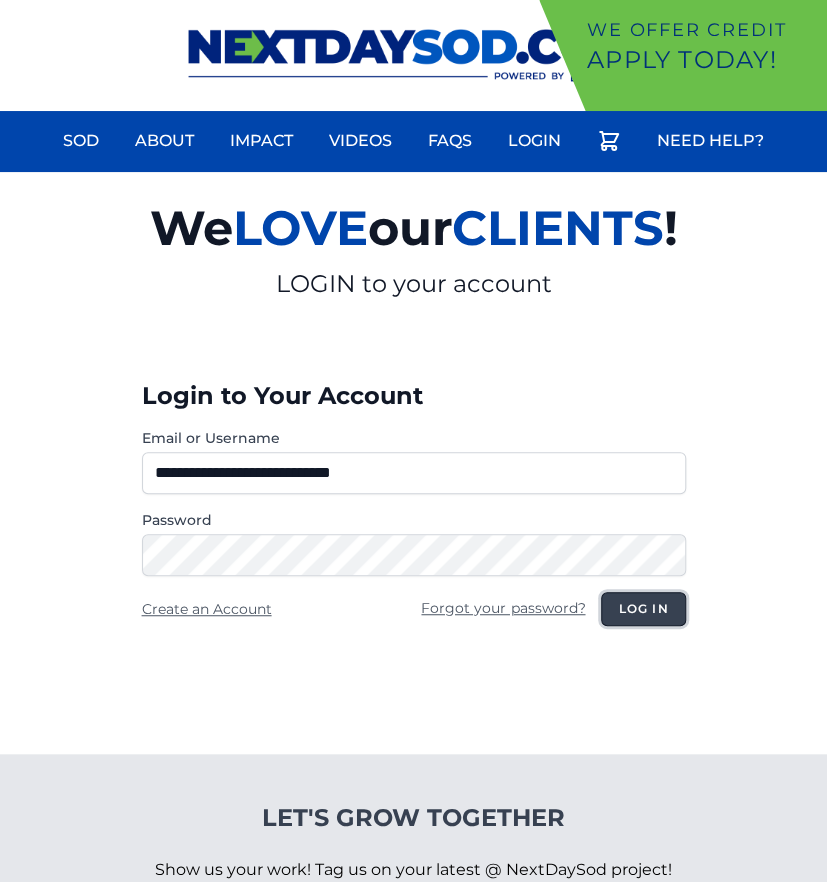 drag, startPoint x: 630, startPoint y: 611, endPoint x: 528, endPoint y: 660, distance: 113.15918 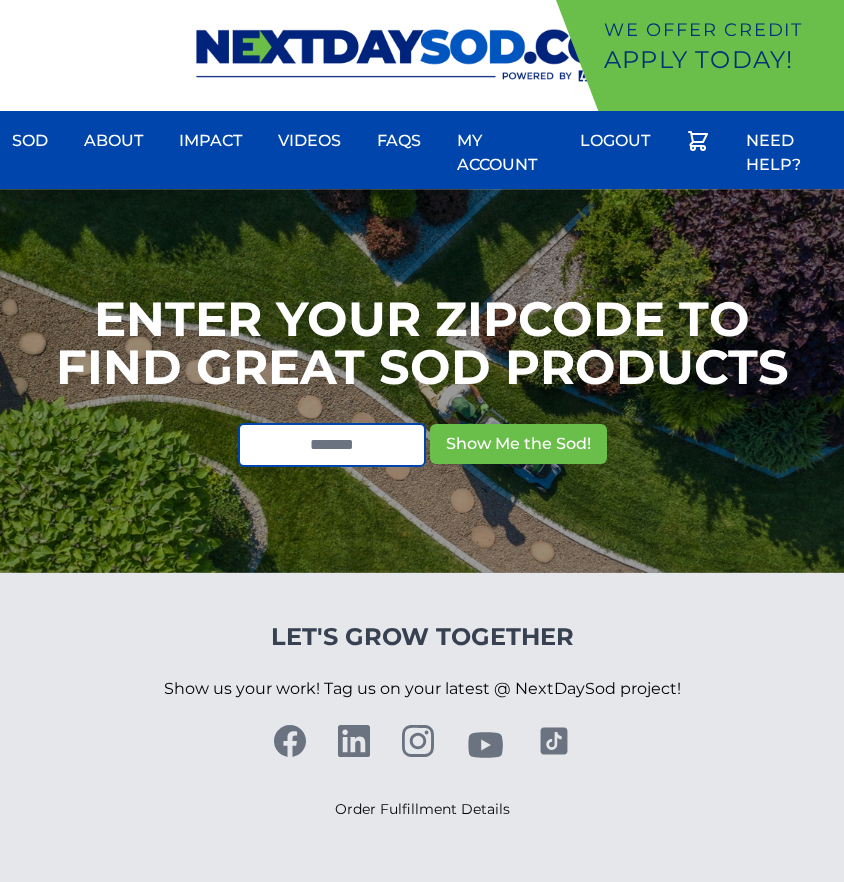 scroll, scrollTop: 0, scrollLeft: 0, axis: both 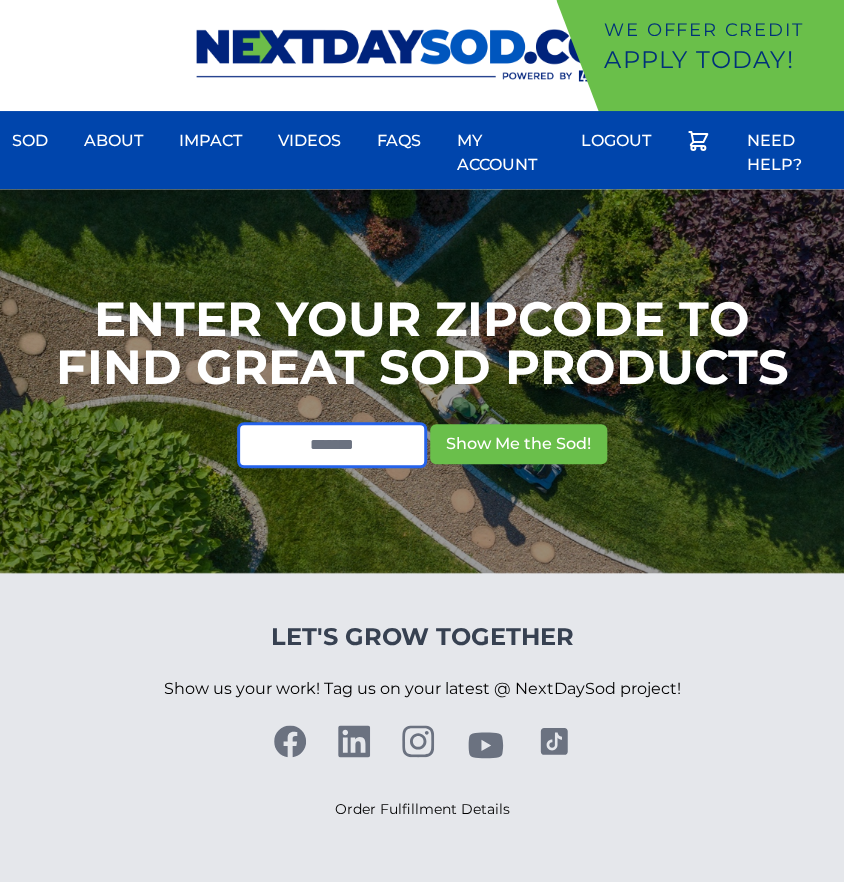 click at bounding box center [332, 445] 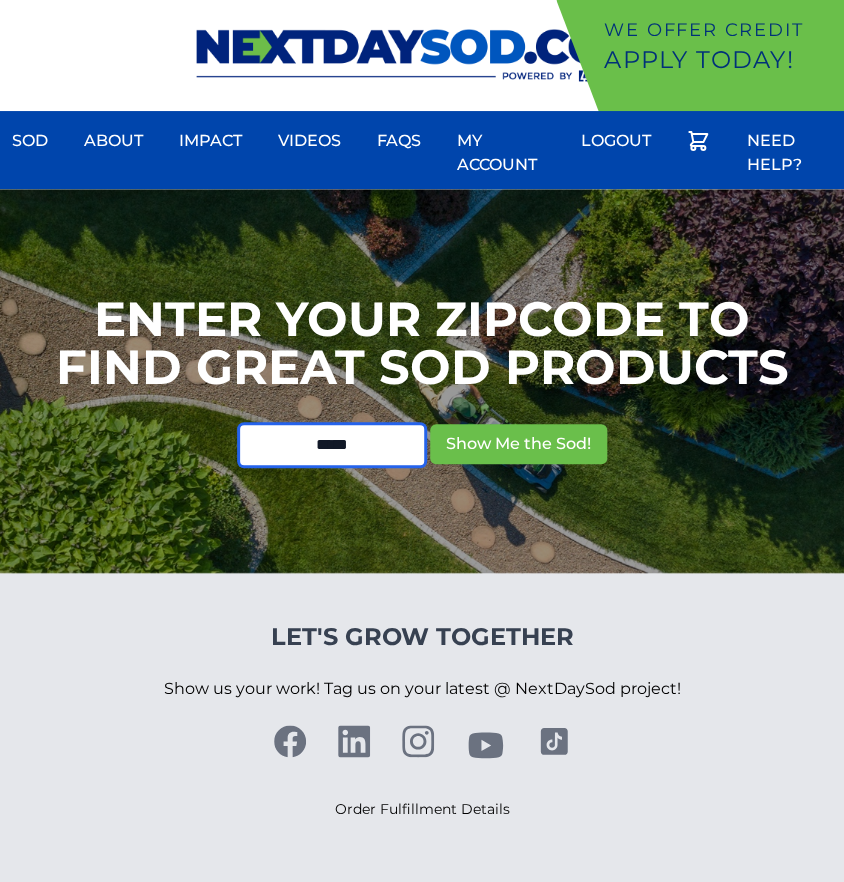 type on "*****" 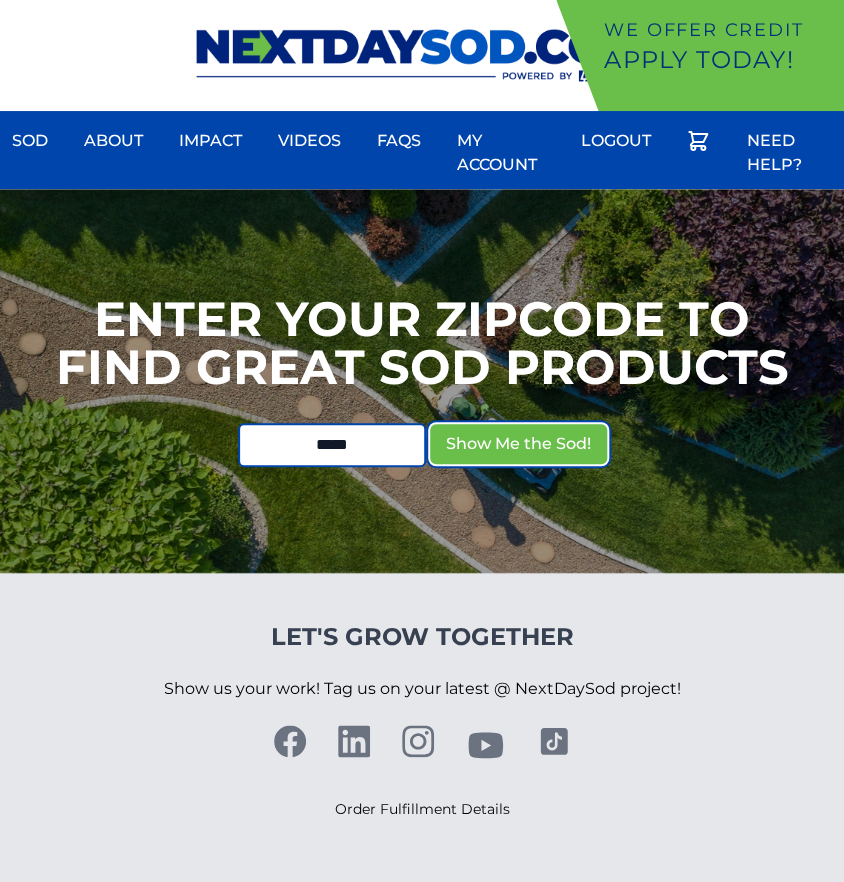 type 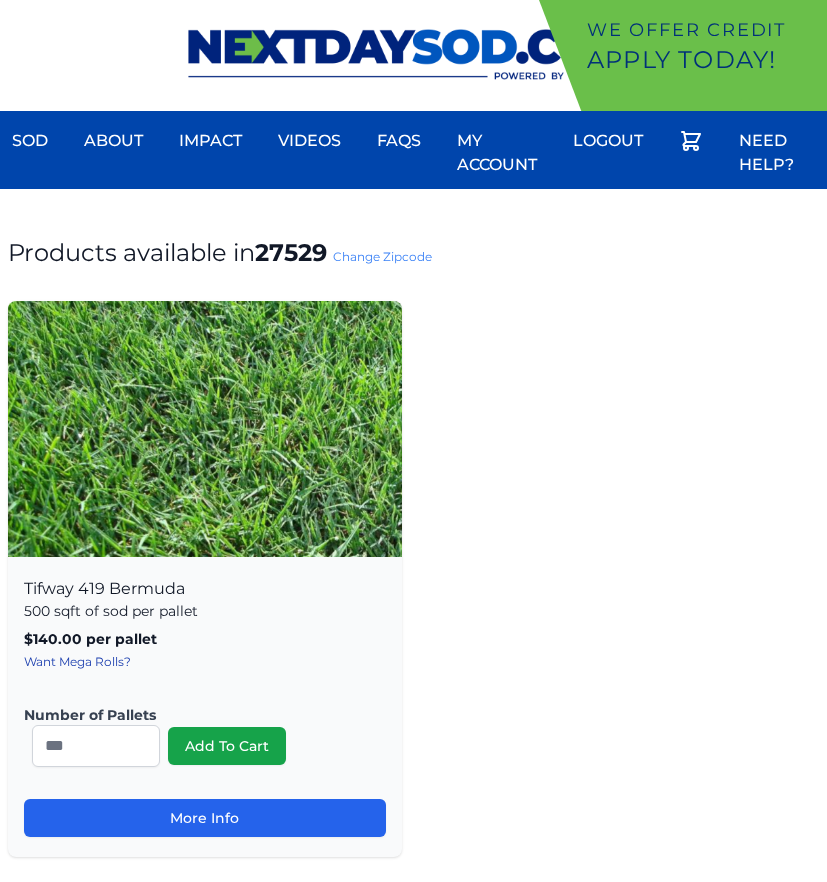 scroll, scrollTop: 0, scrollLeft: 0, axis: both 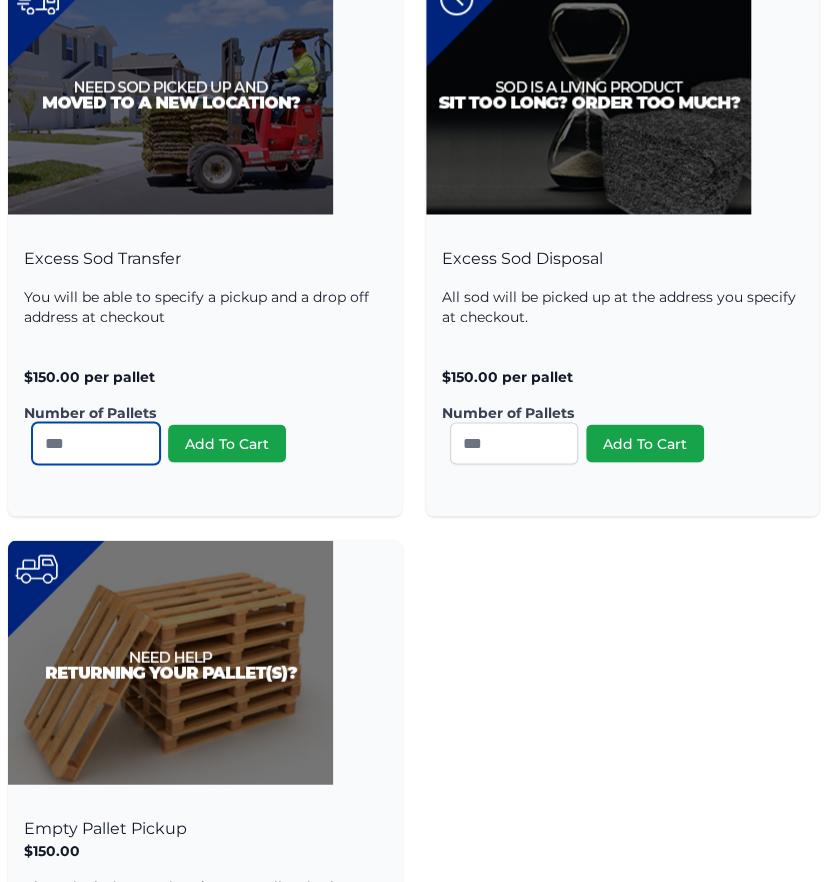 drag, startPoint x: 73, startPoint y: 450, endPoint x: 41, endPoint y: 449, distance: 32.01562 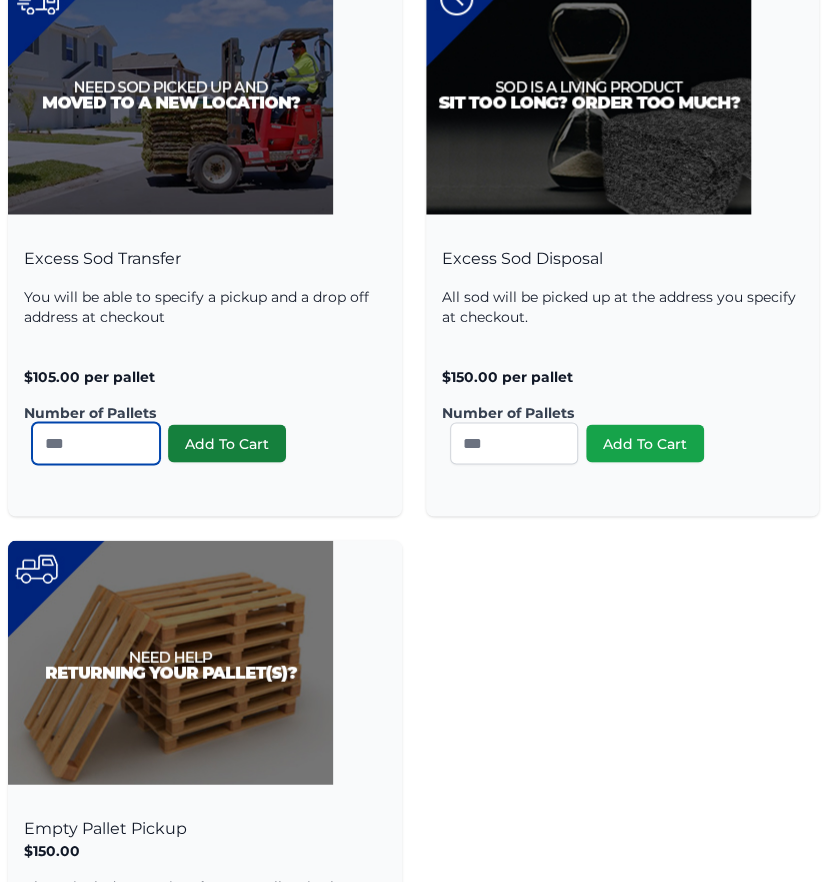 type on "**" 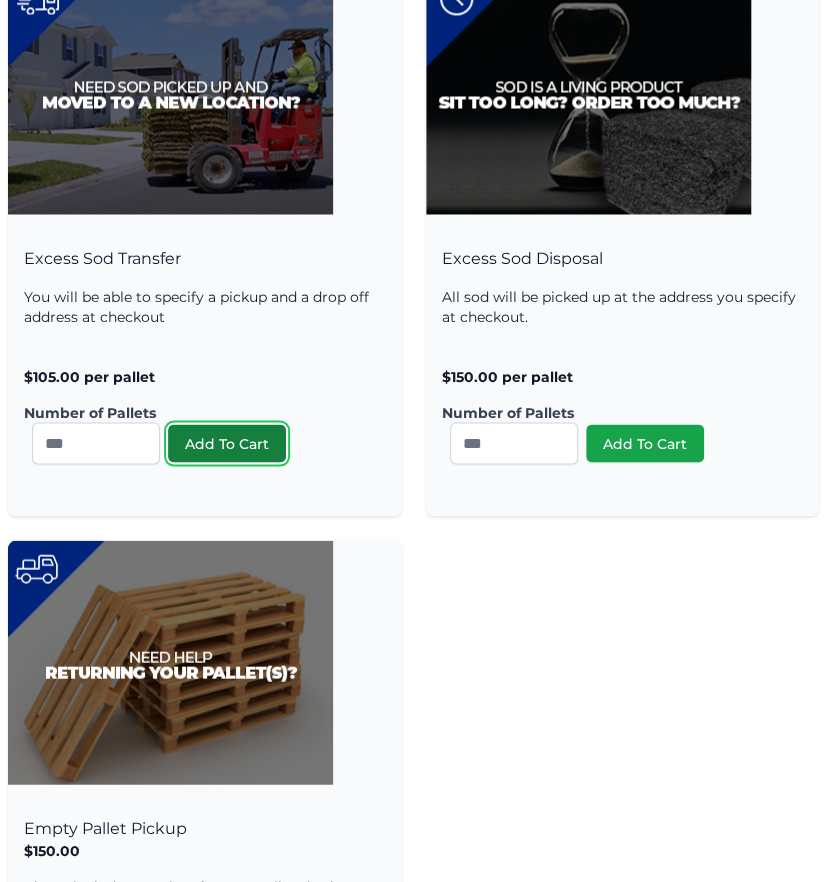 click on "Add To Cart" at bounding box center [227, 443] 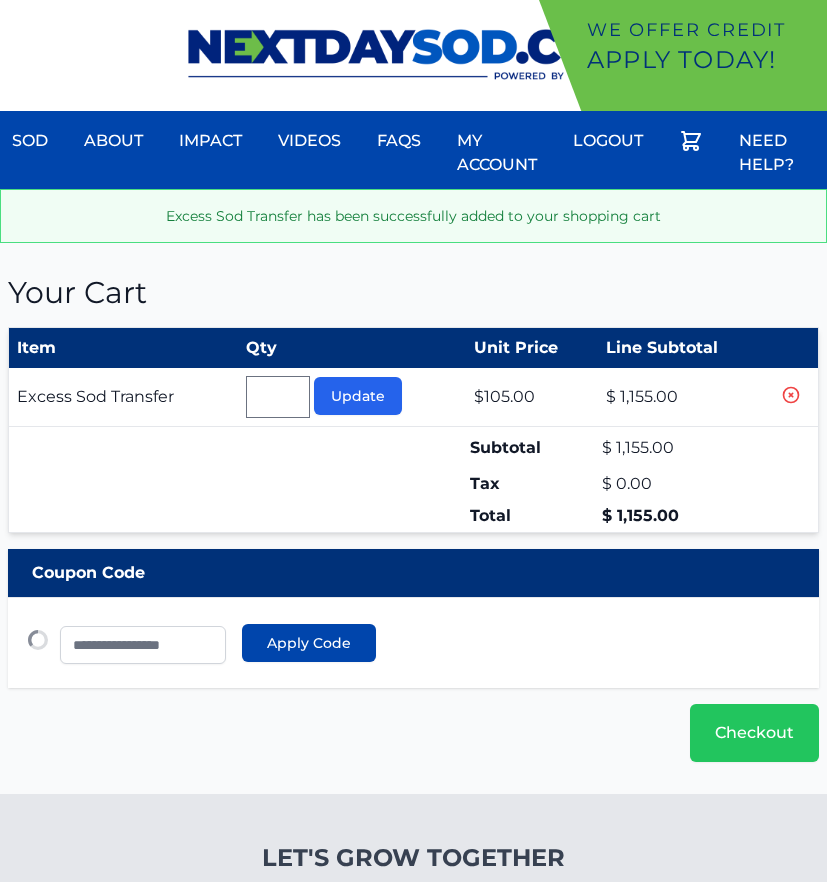 type 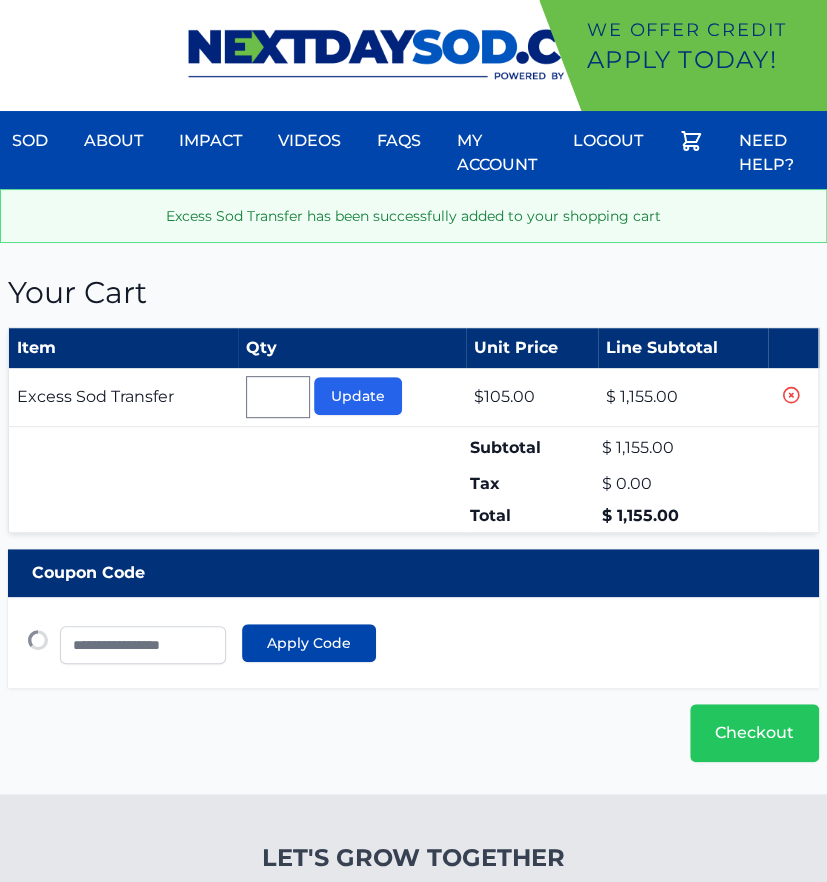 scroll, scrollTop: 0, scrollLeft: 0, axis: both 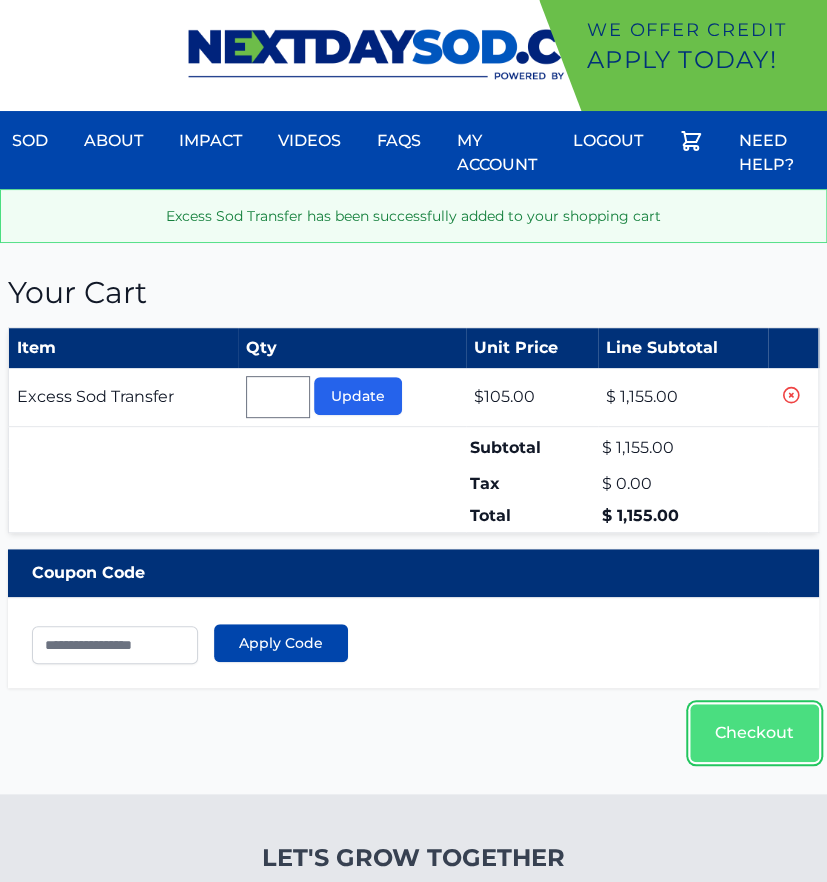click on "Checkout" at bounding box center (754, 733) 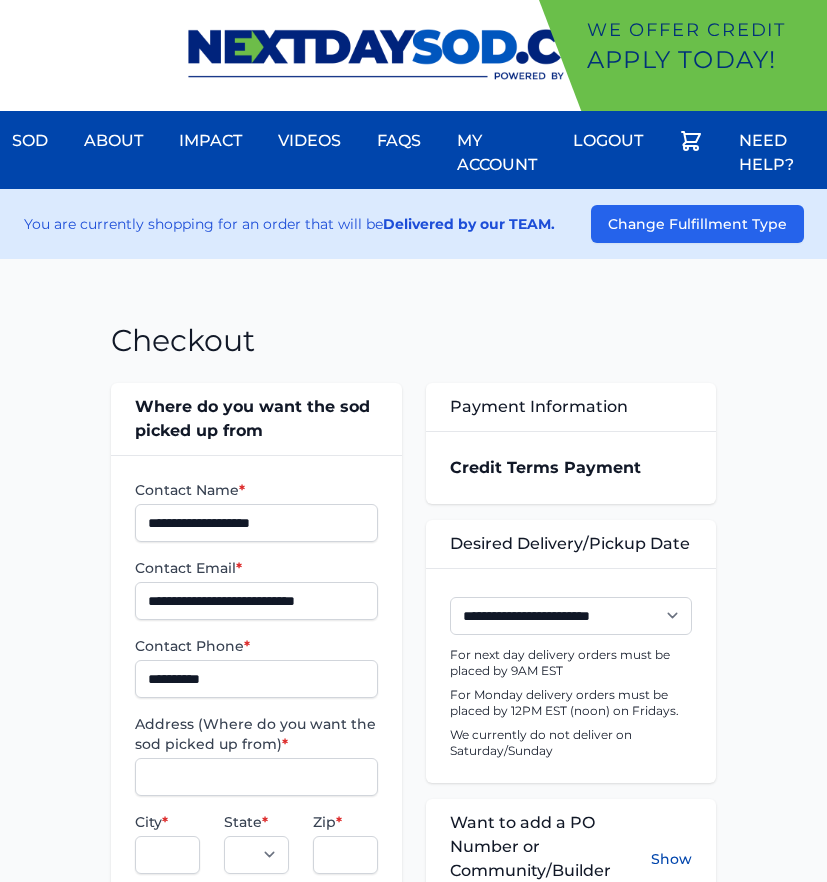 scroll, scrollTop: 0, scrollLeft: 0, axis: both 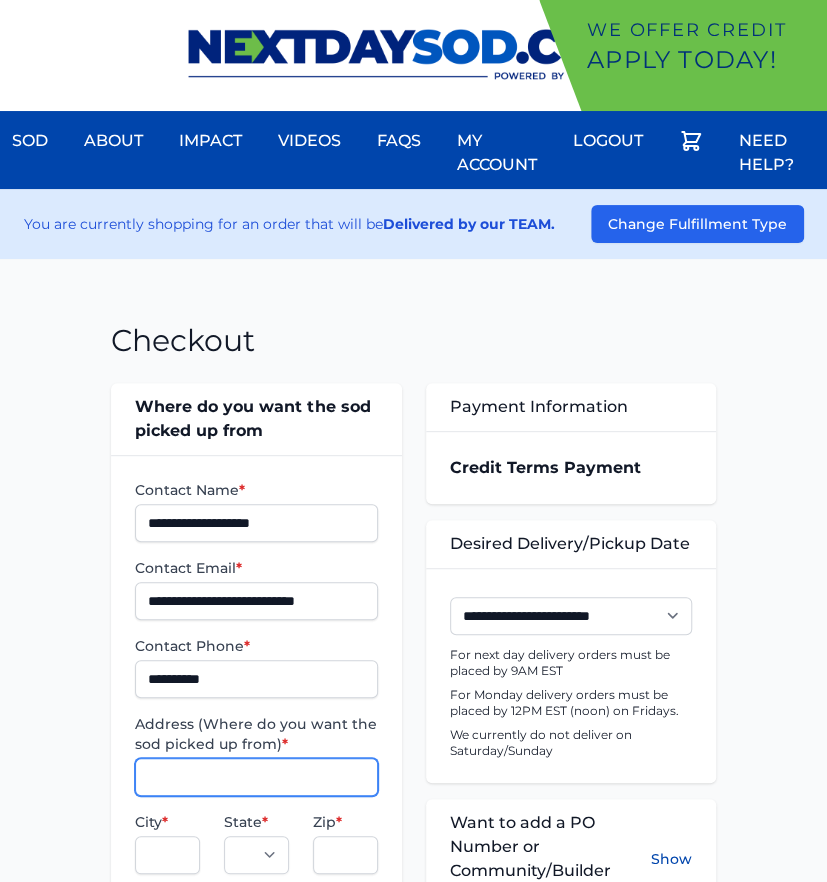 click on "Address (Where do you want the sod picked up from)
*" at bounding box center [256, 777] 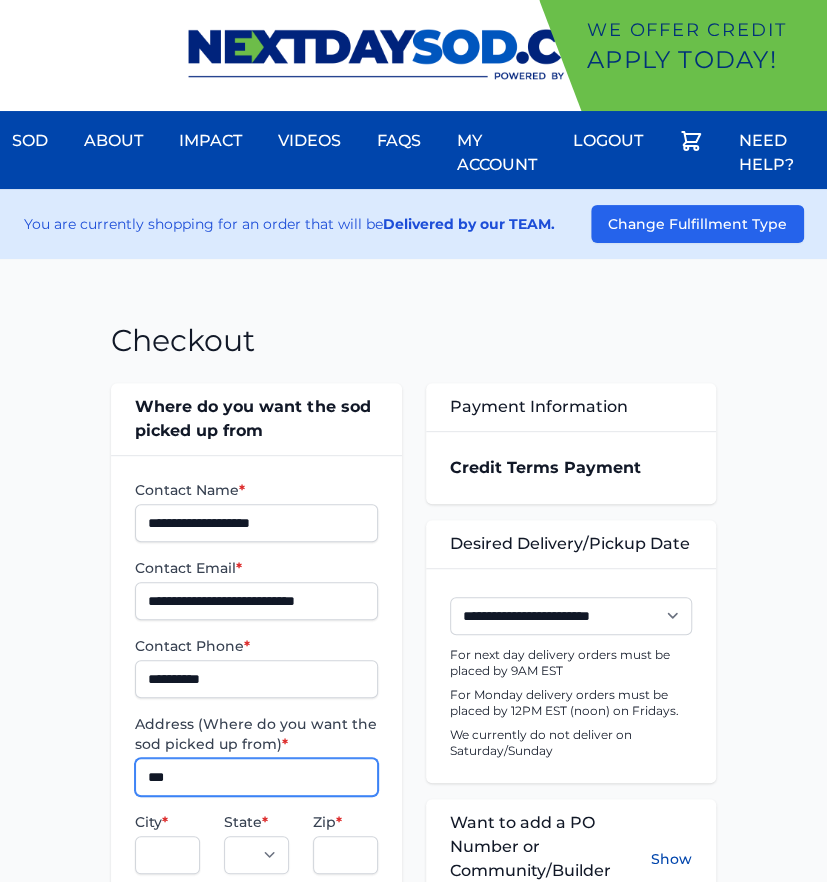 type on "**********" 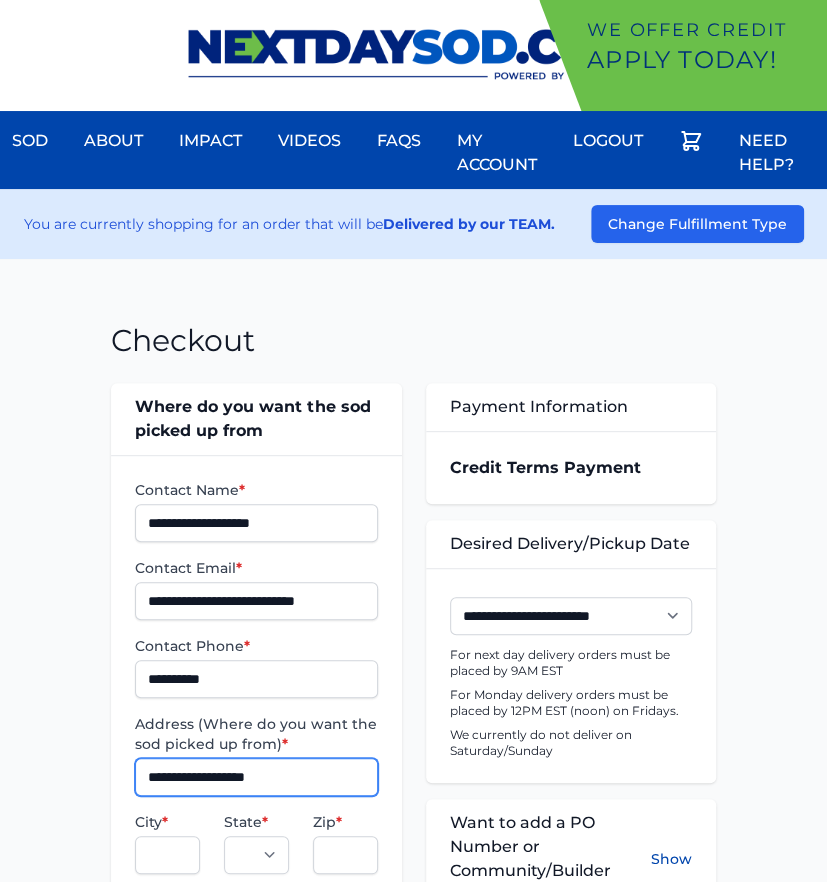 type on "******" 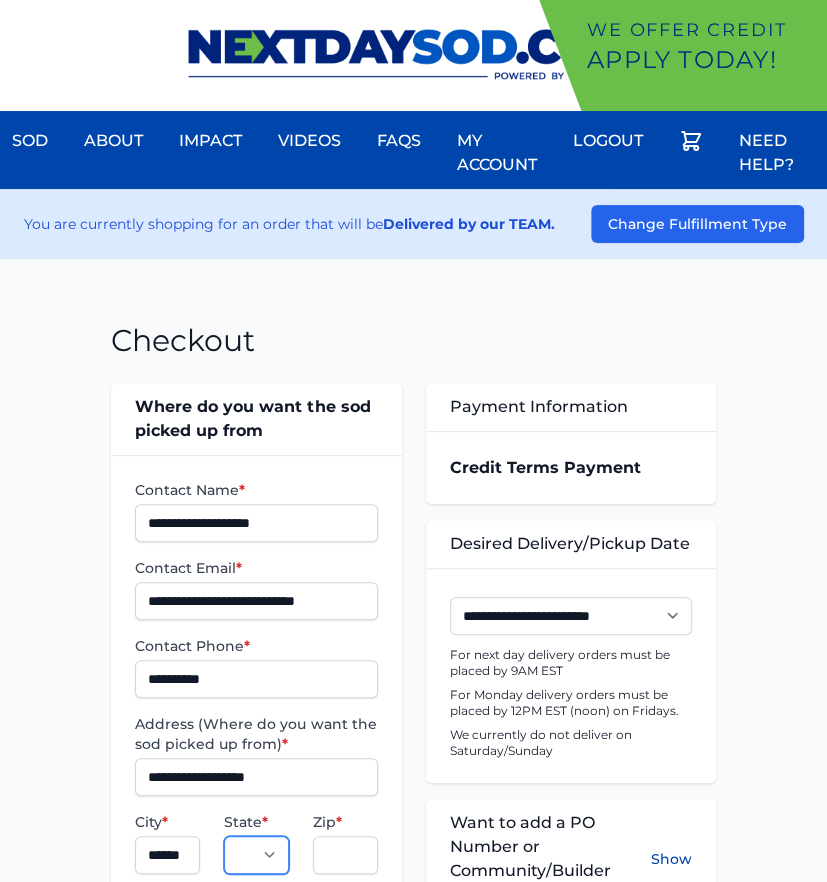 select on "**" 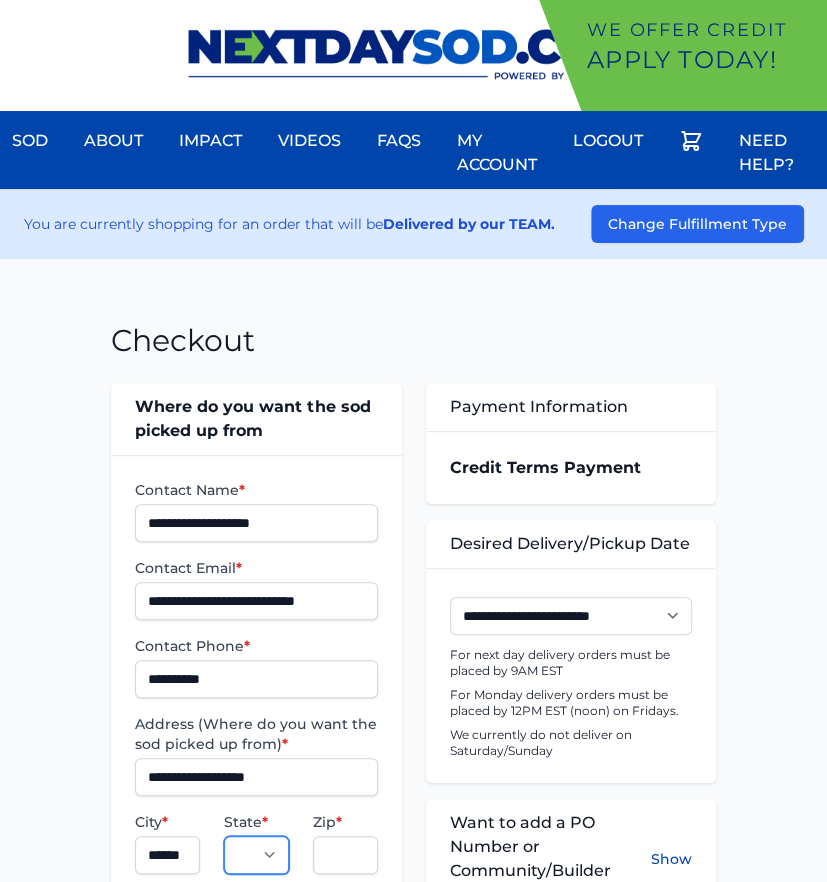 type on "*****" 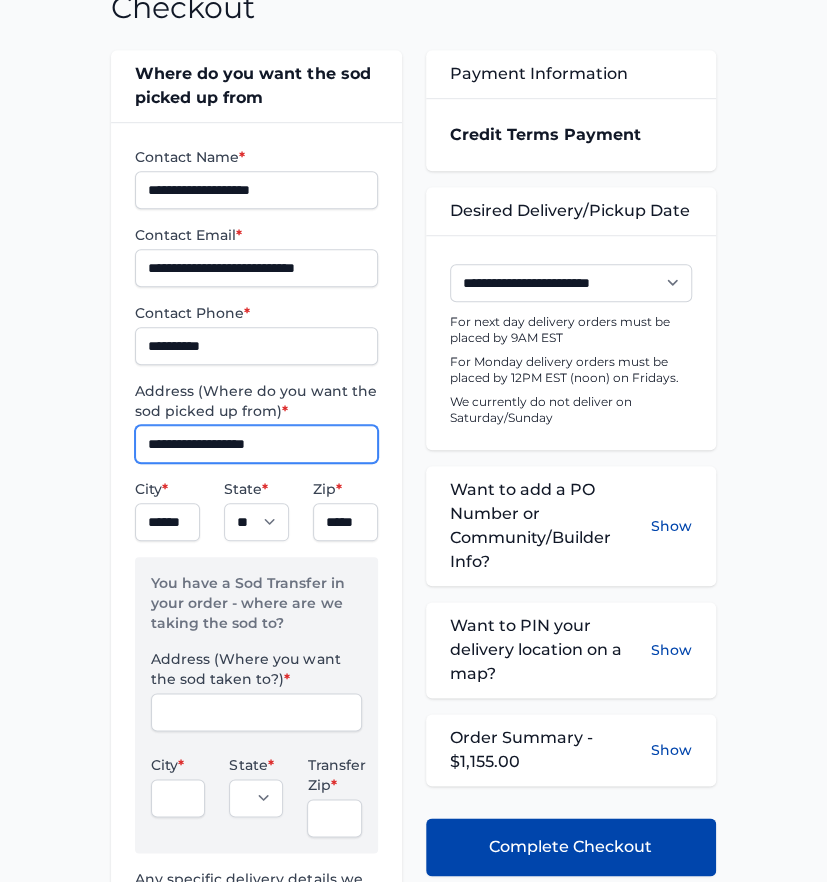 scroll, scrollTop: 555, scrollLeft: 0, axis: vertical 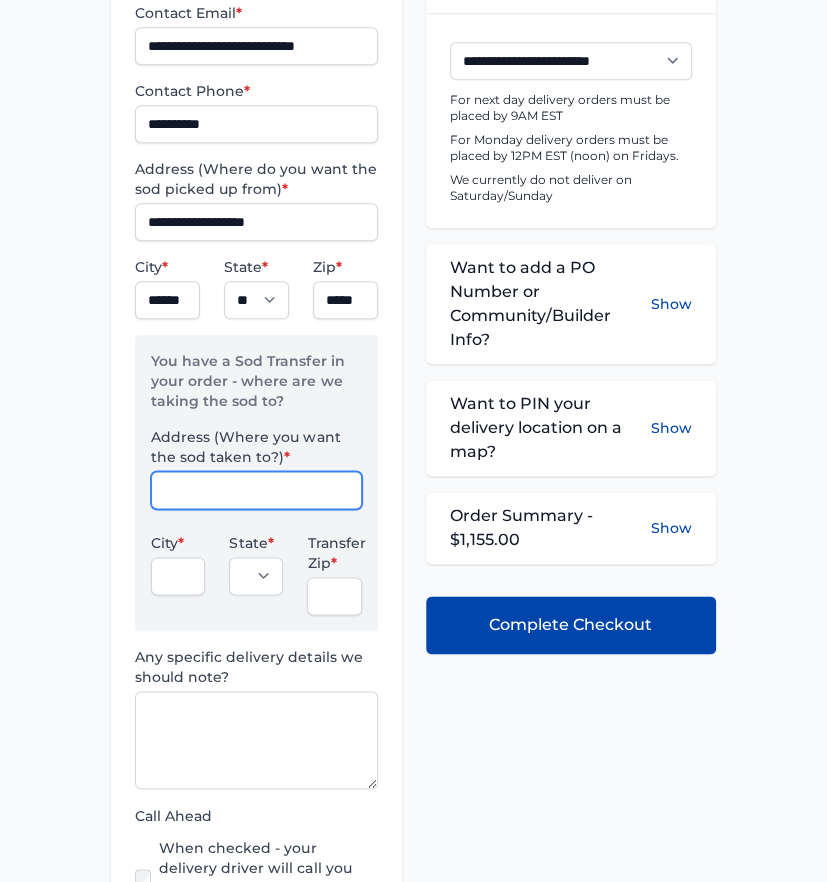 click on "Address (Where you want the sod taken to?)
*" at bounding box center [256, 490] 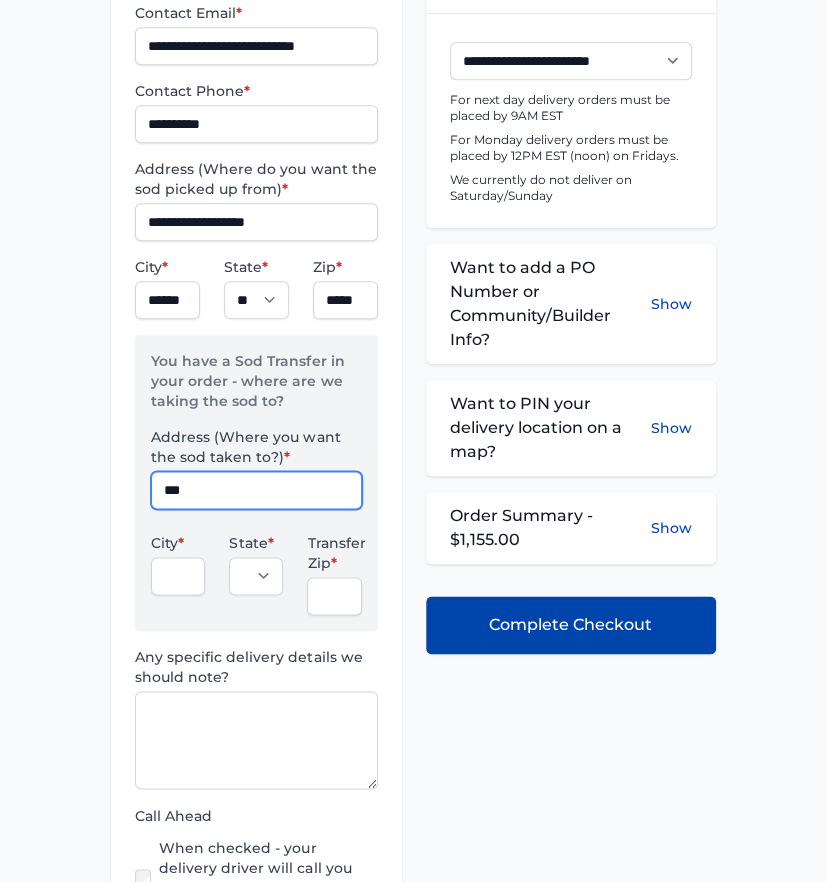 type on "**********" 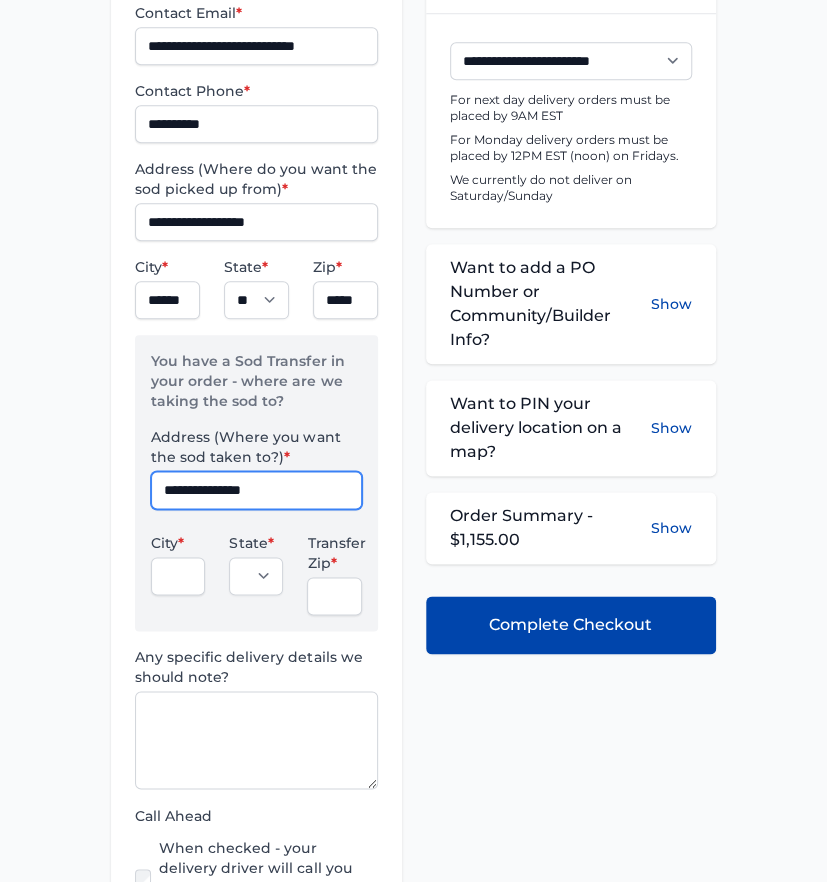 type on "*******" 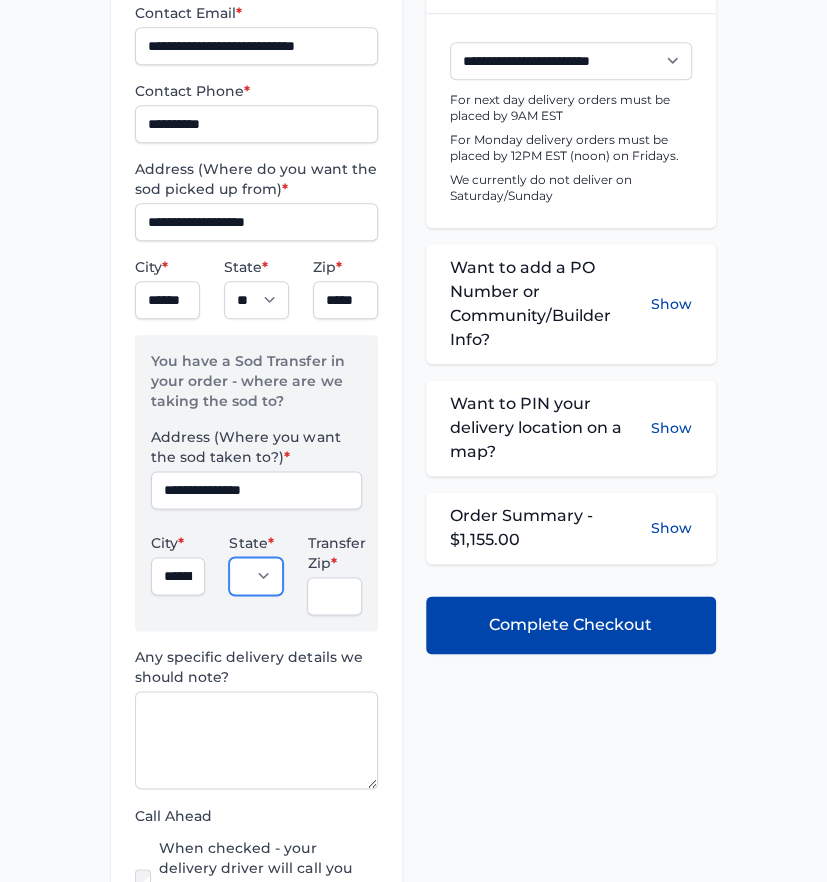 type on "*****" 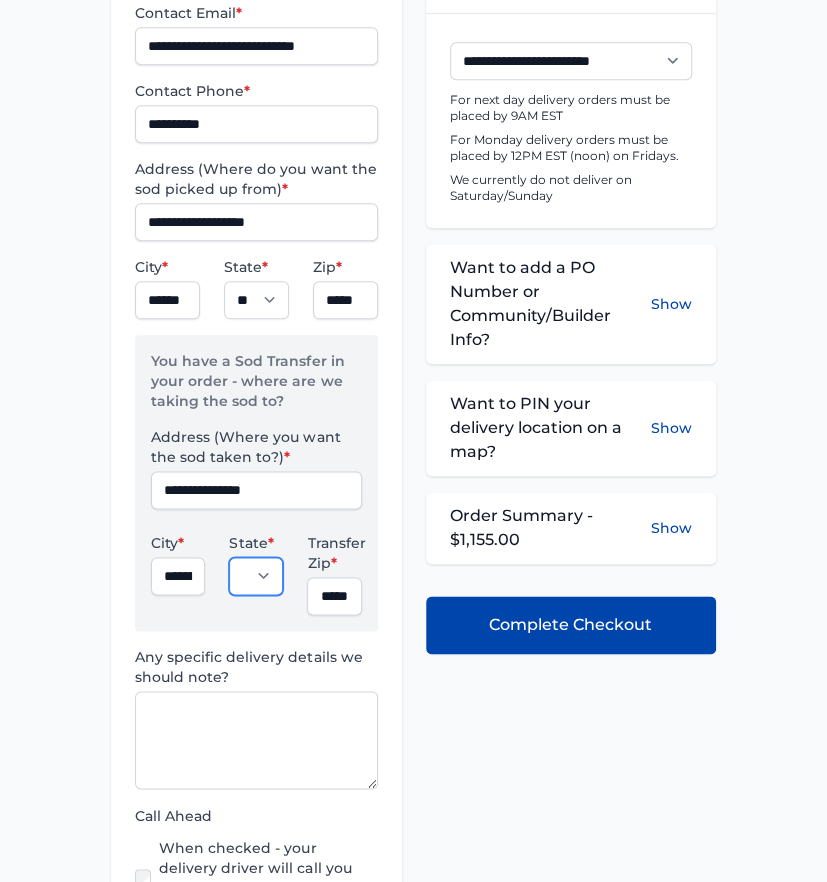 click on "**
**
**
**" at bounding box center (256, 576) 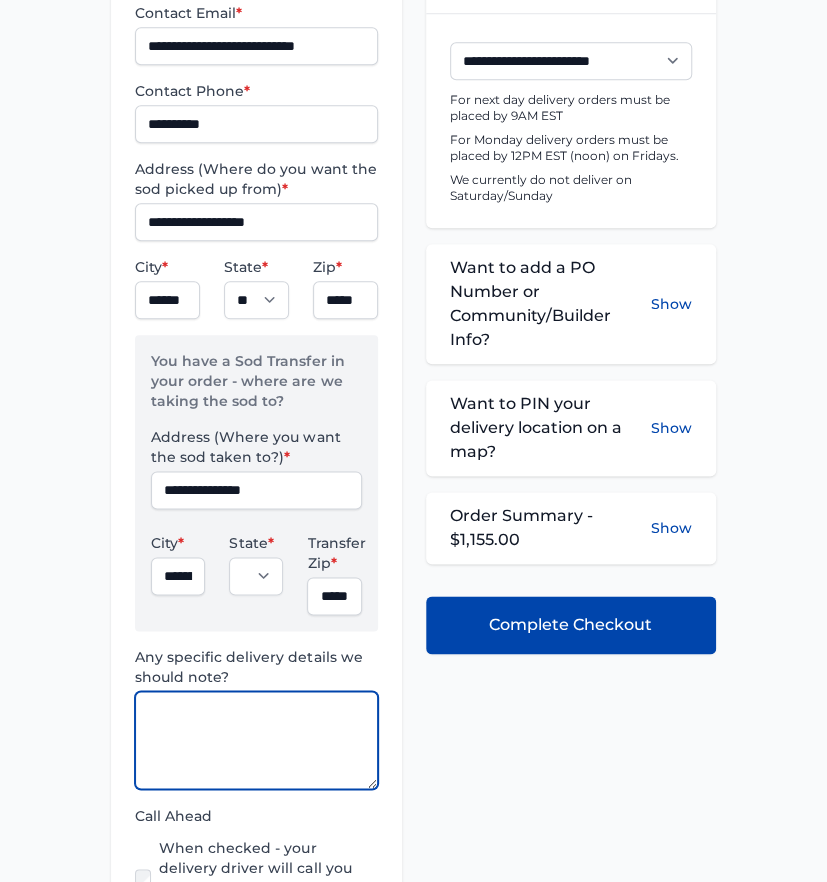 click at bounding box center [256, 740] 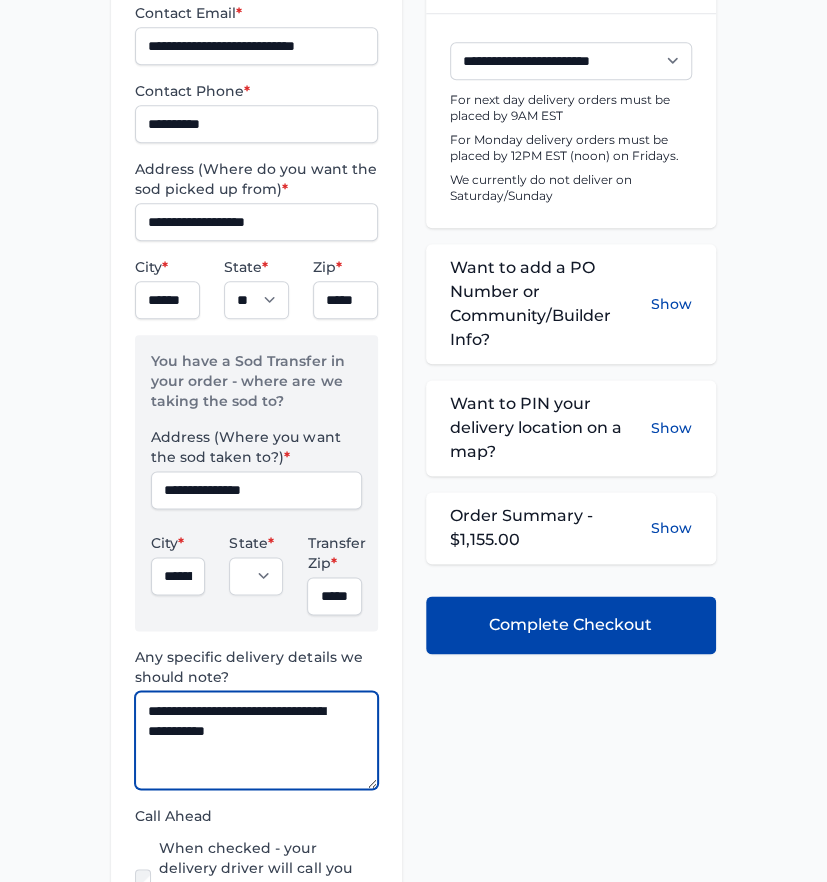 type on "**********" 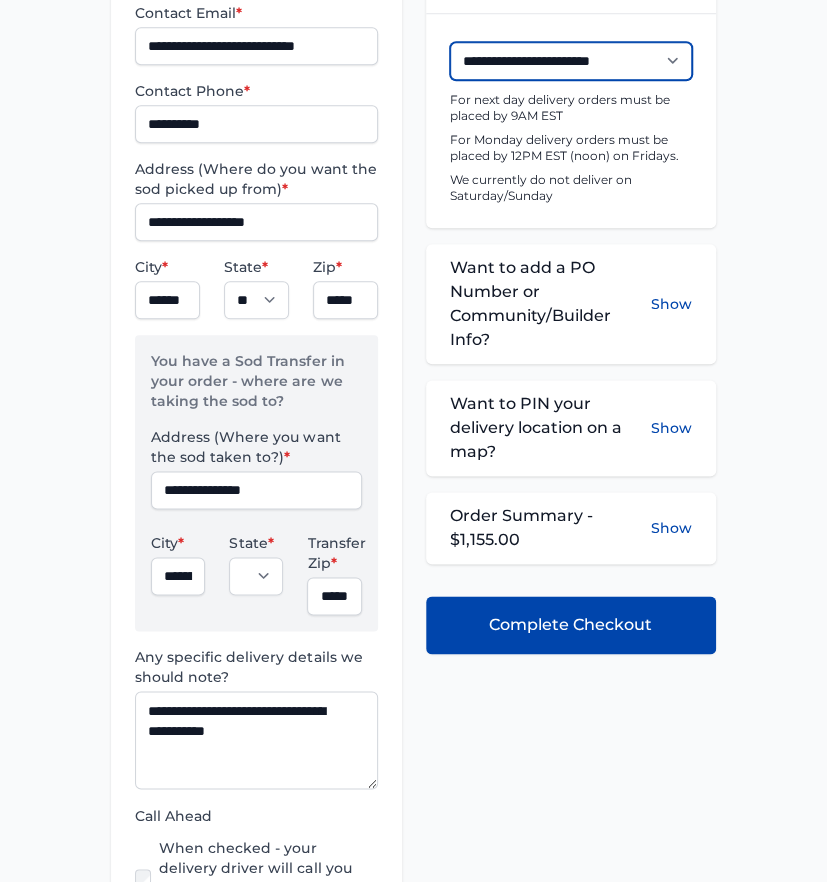 click on "**********" at bounding box center (571, 61) 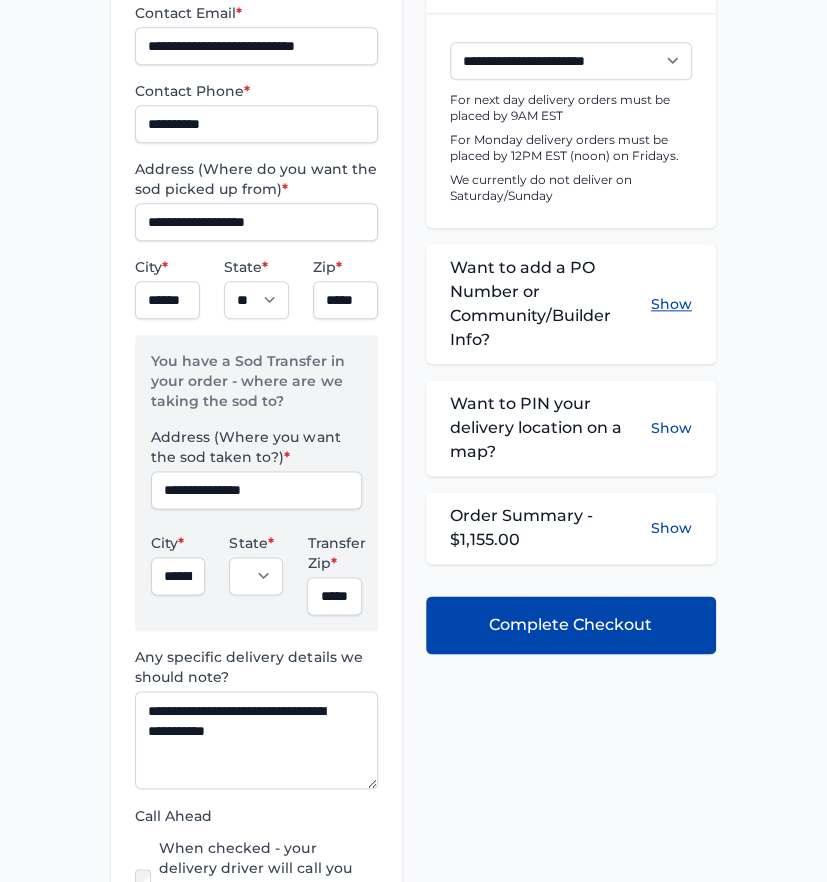click on "Show" at bounding box center (671, 304) 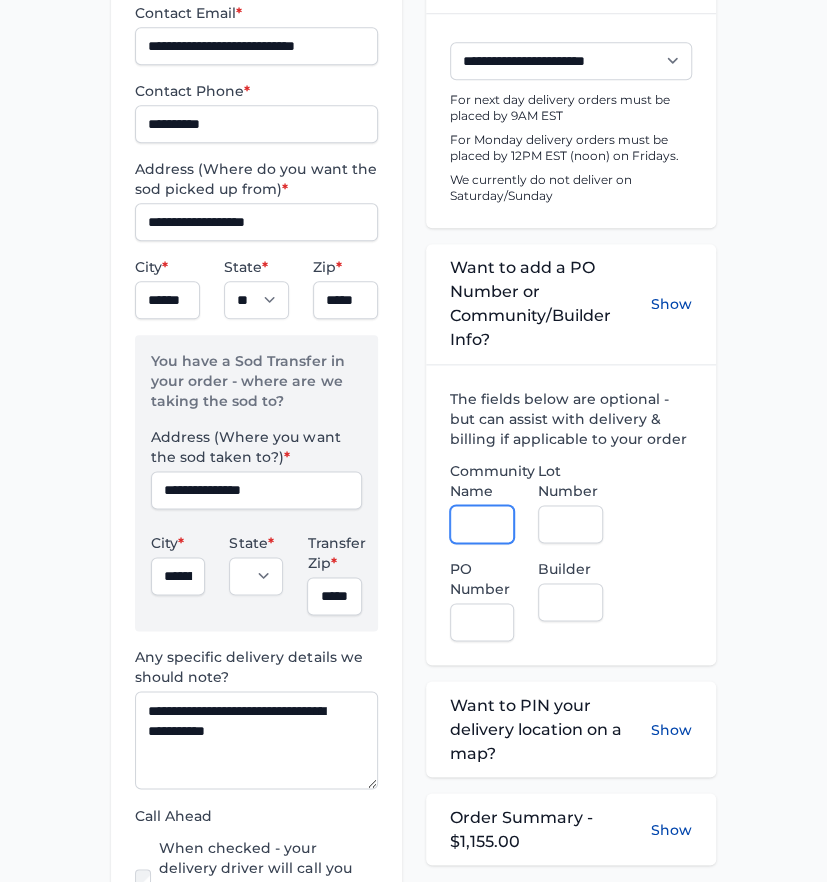 click on "Community Name" at bounding box center (482, 524) 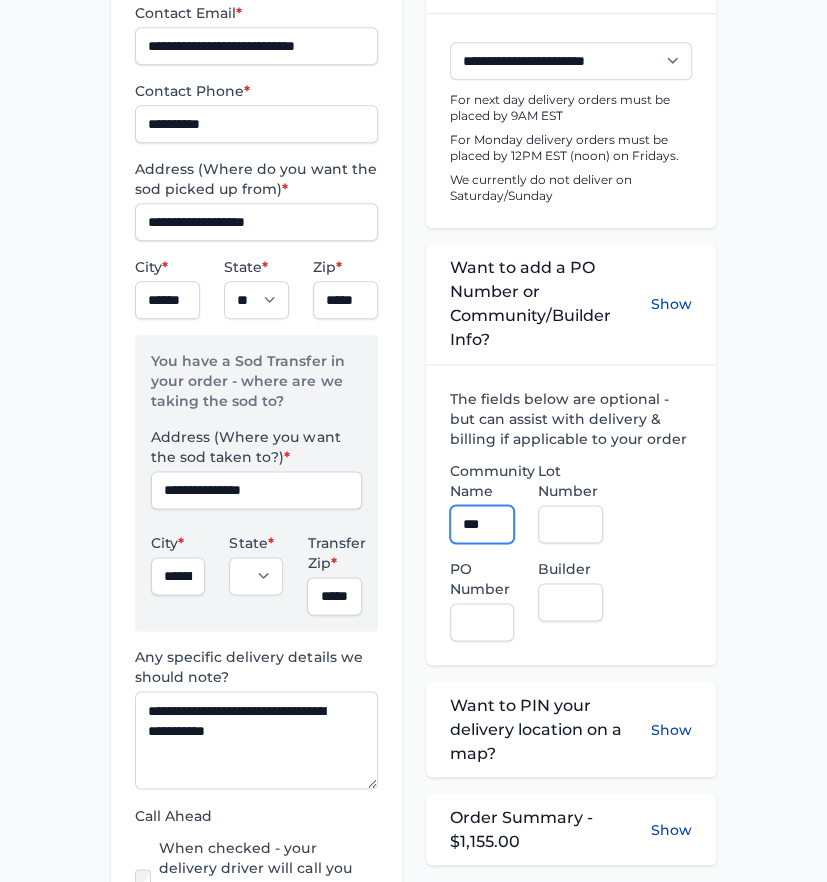 type on "***" 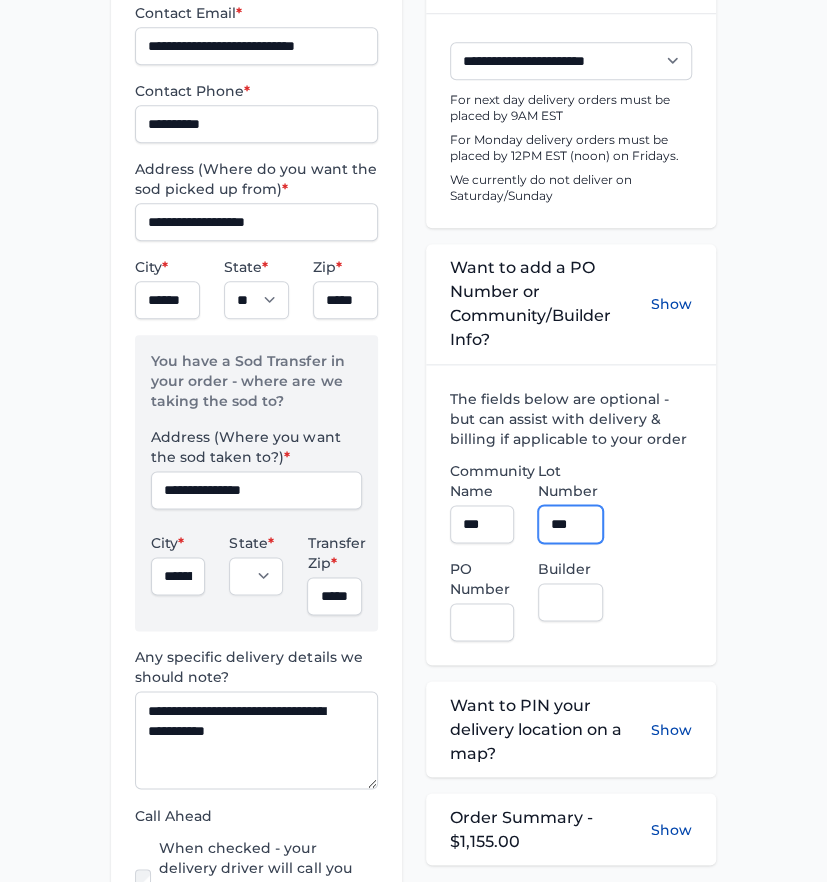 type on "***" 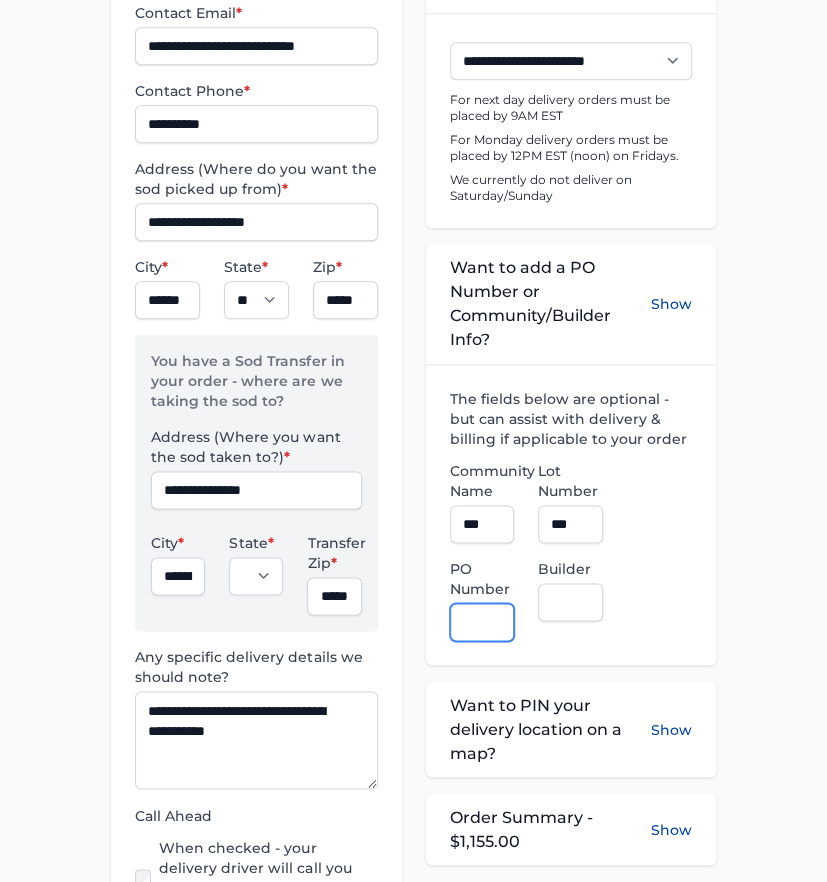 click on "PO Number" at bounding box center [482, 622] 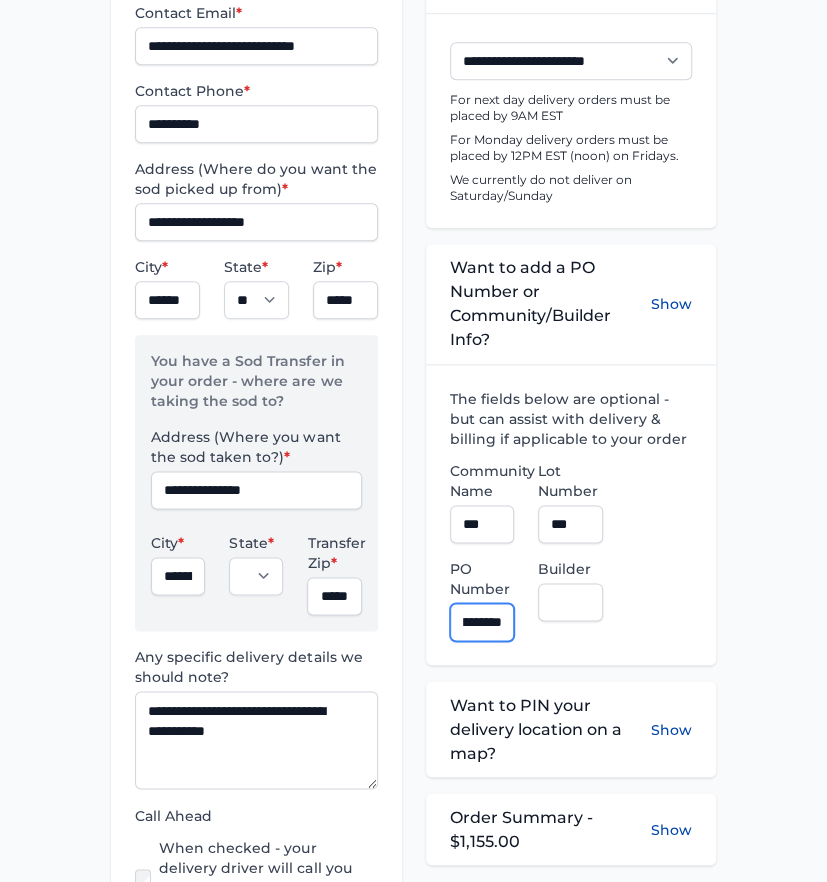 scroll, scrollTop: 0, scrollLeft: 28, axis: horizontal 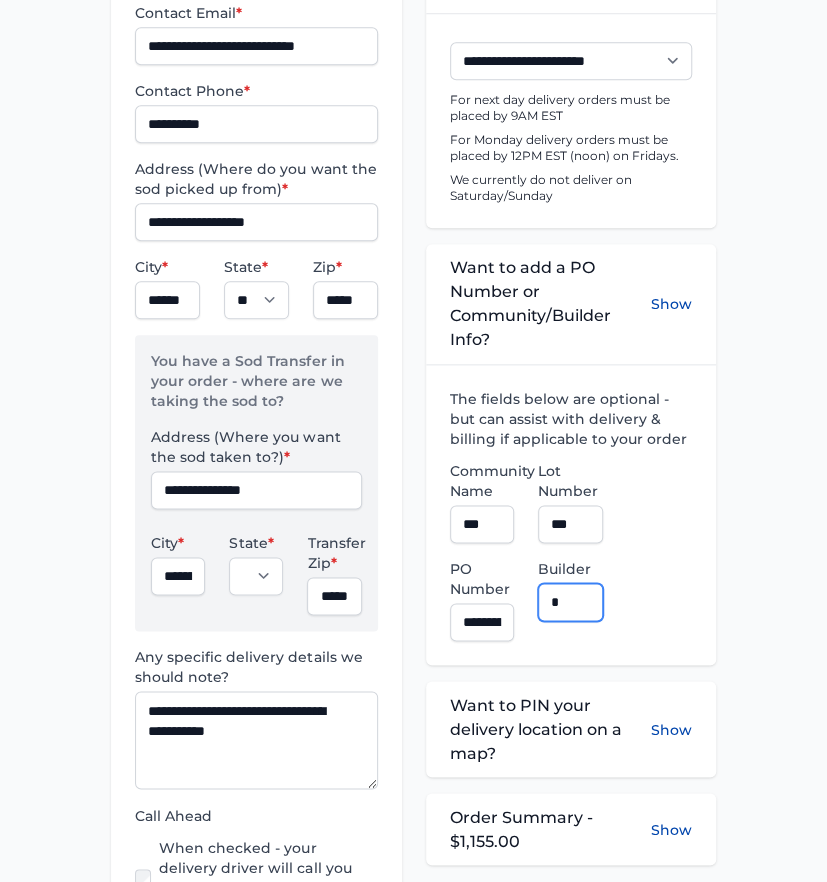 type on "**********" 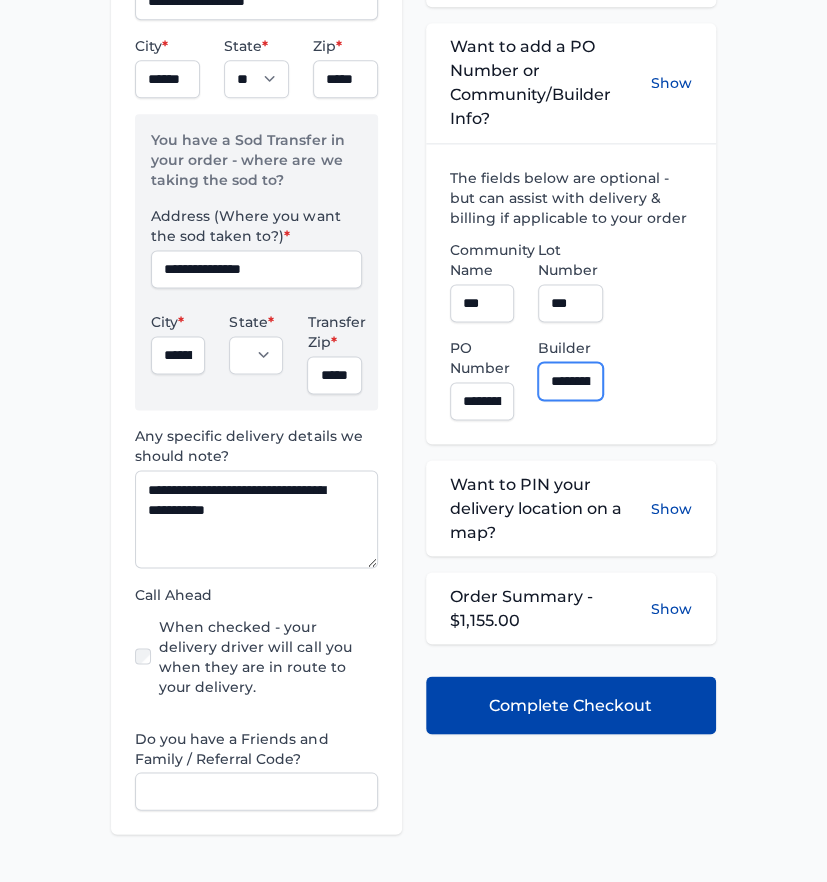 scroll, scrollTop: 777, scrollLeft: 0, axis: vertical 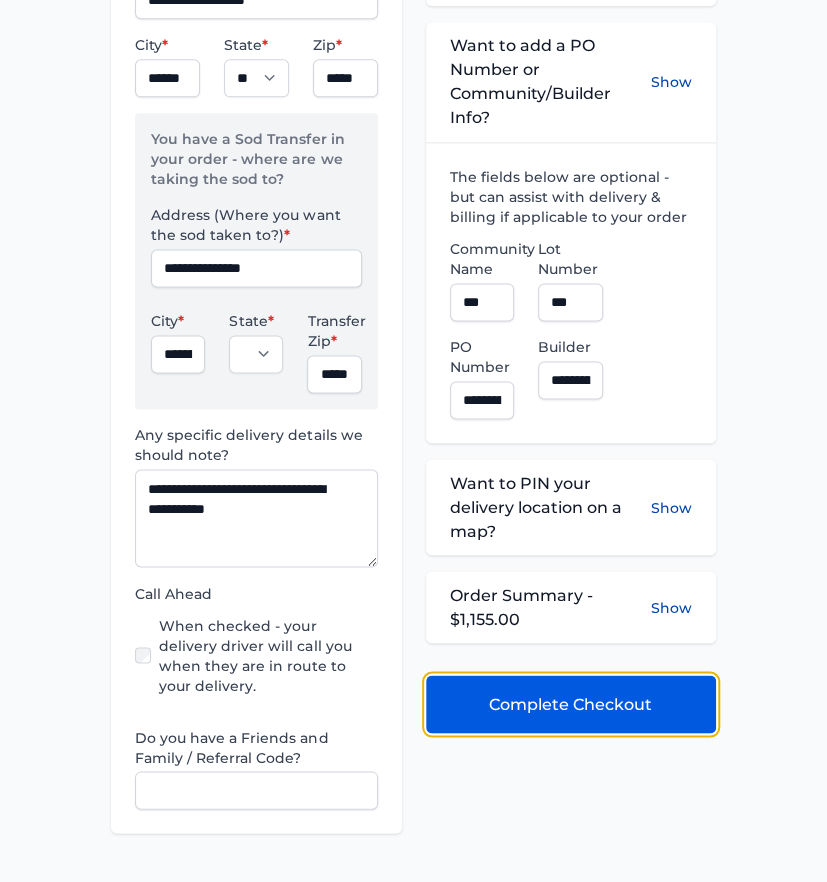 click on "Complete Checkout" at bounding box center (571, 704) 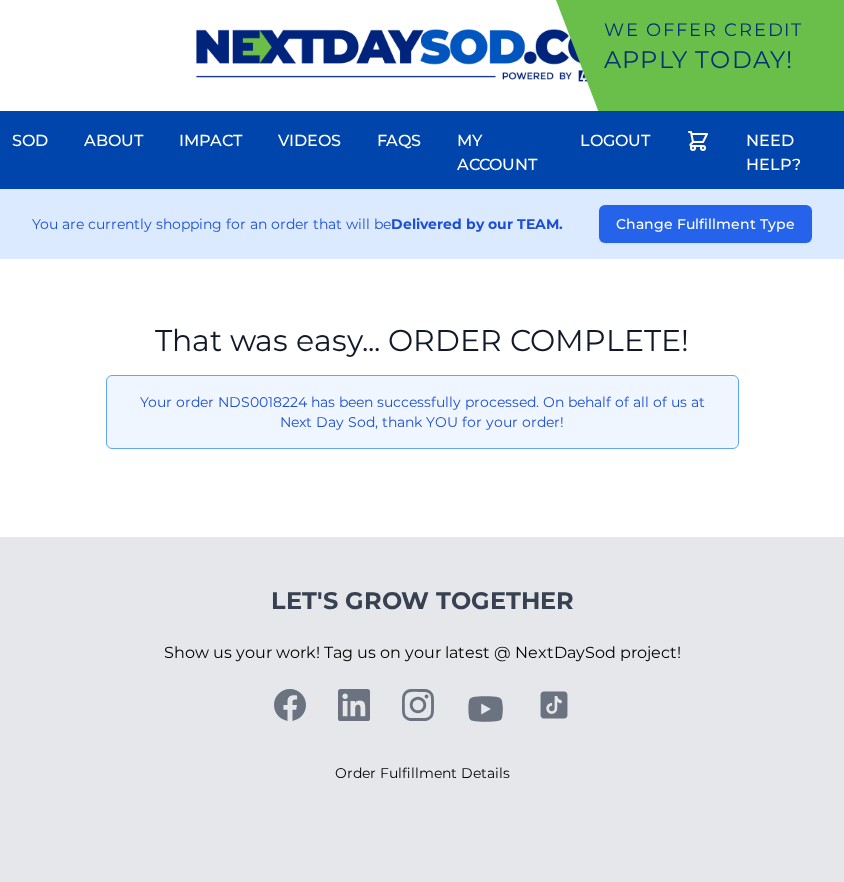 scroll, scrollTop: 0, scrollLeft: 0, axis: both 